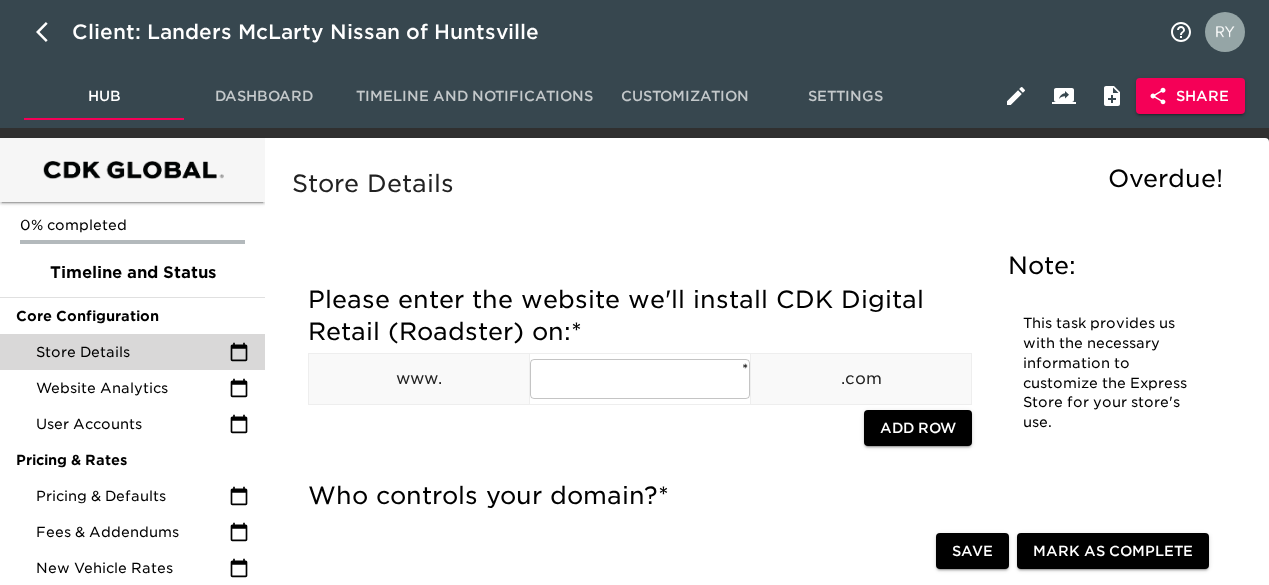 scroll, scrollTop: 0, scrollLeft: 0, axis: both 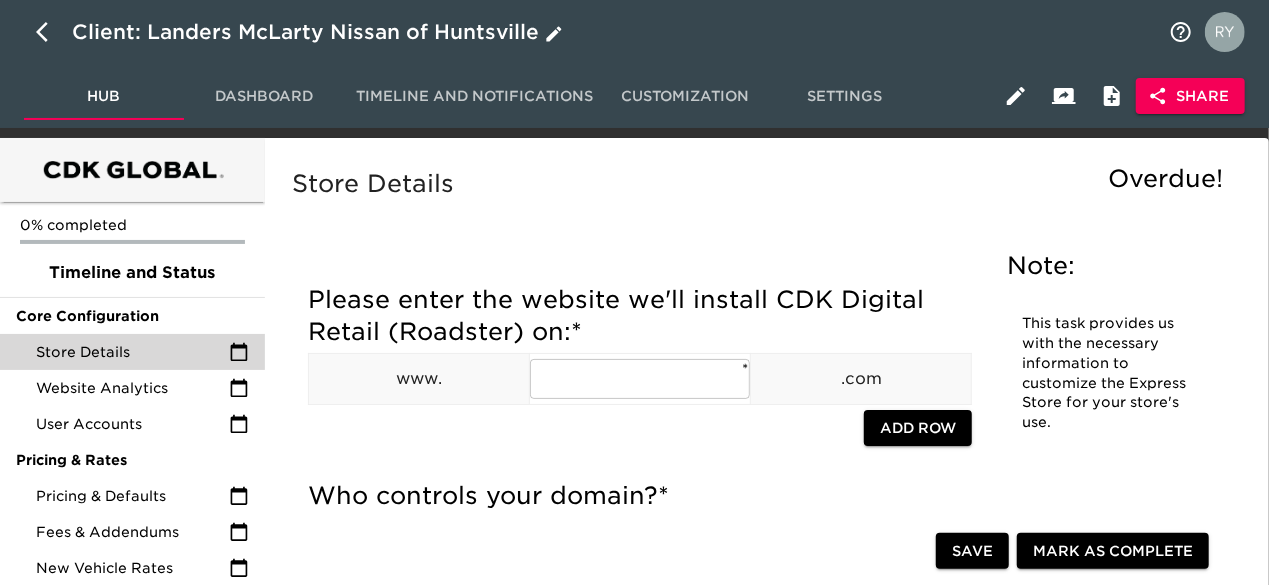 click 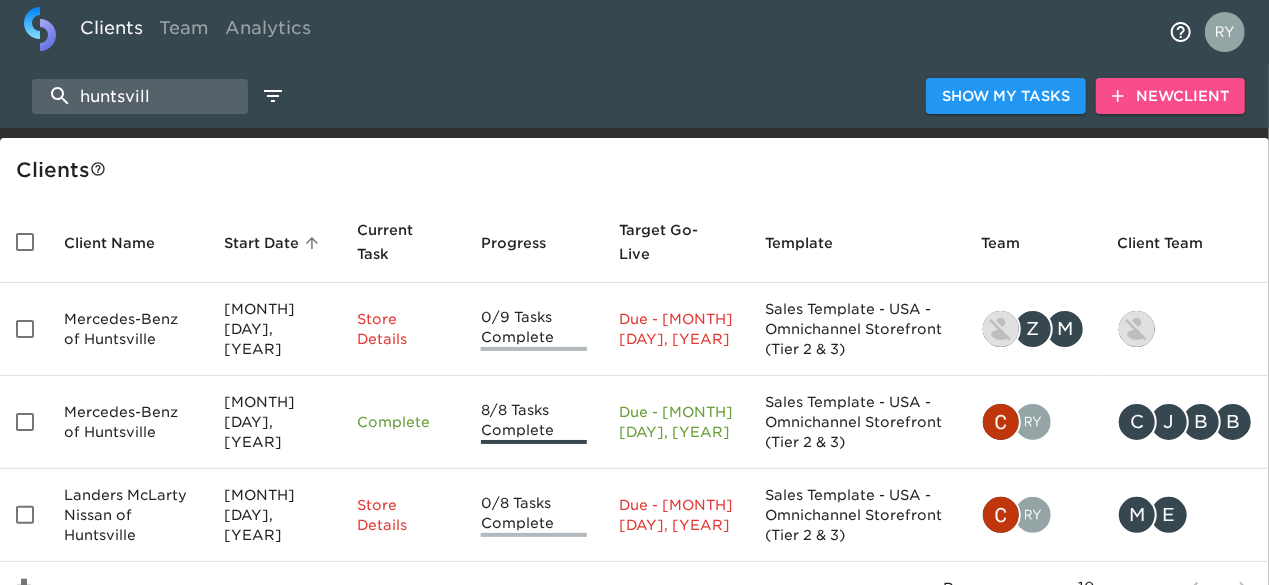click on "New  Client" at bounding box center (1170, 96) 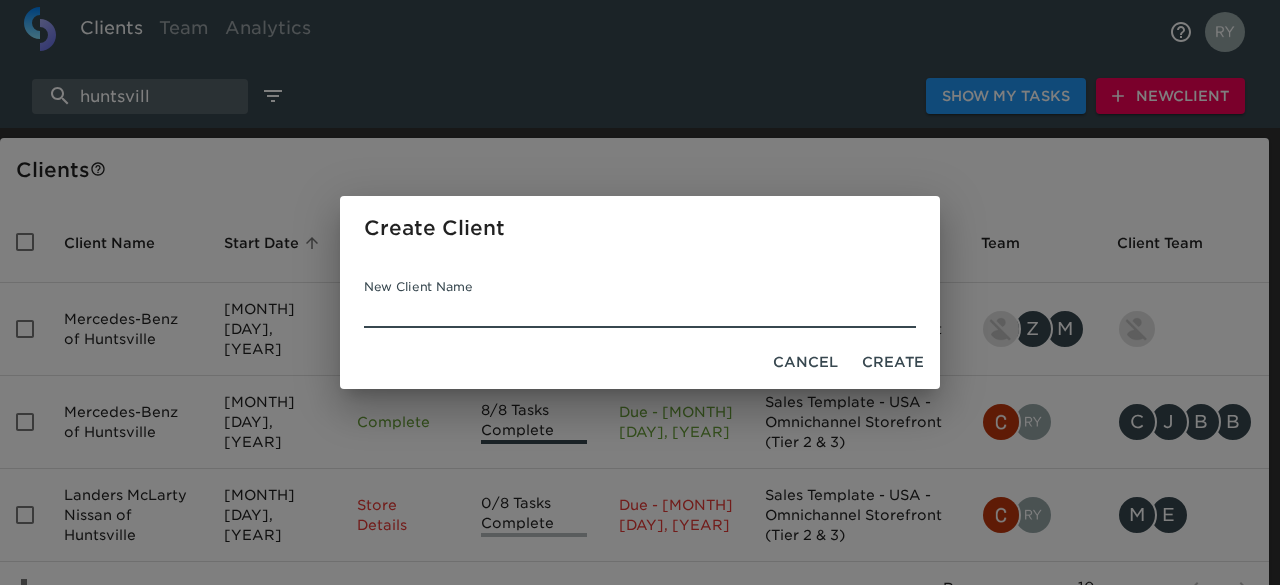 paste on "Audi Modesto" 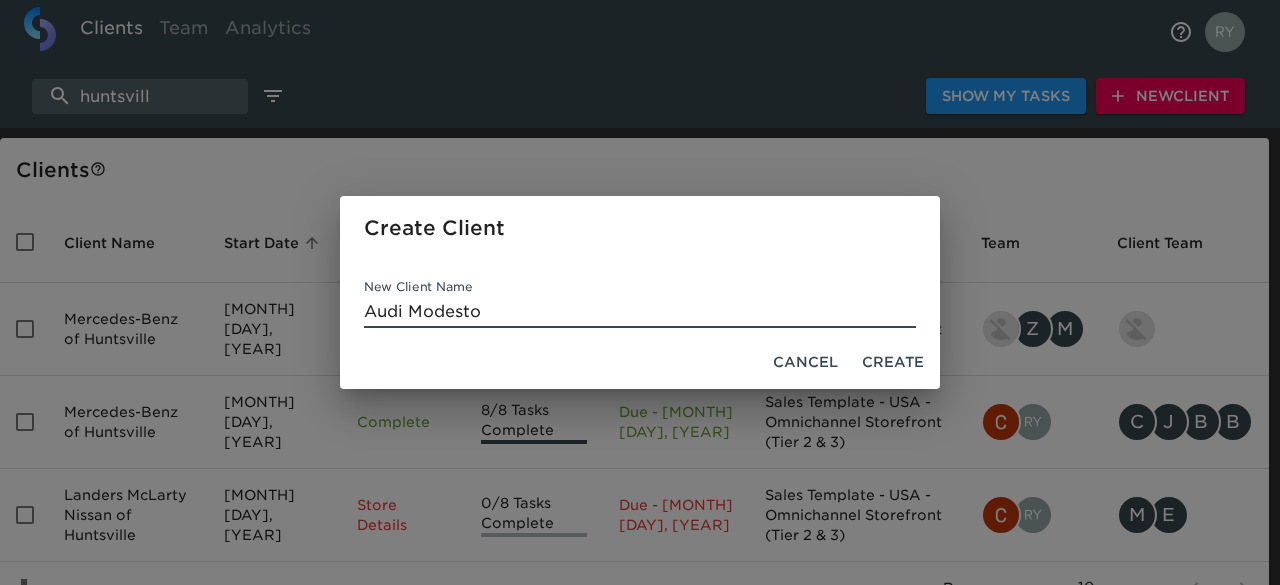 type on "Audi Modesto" 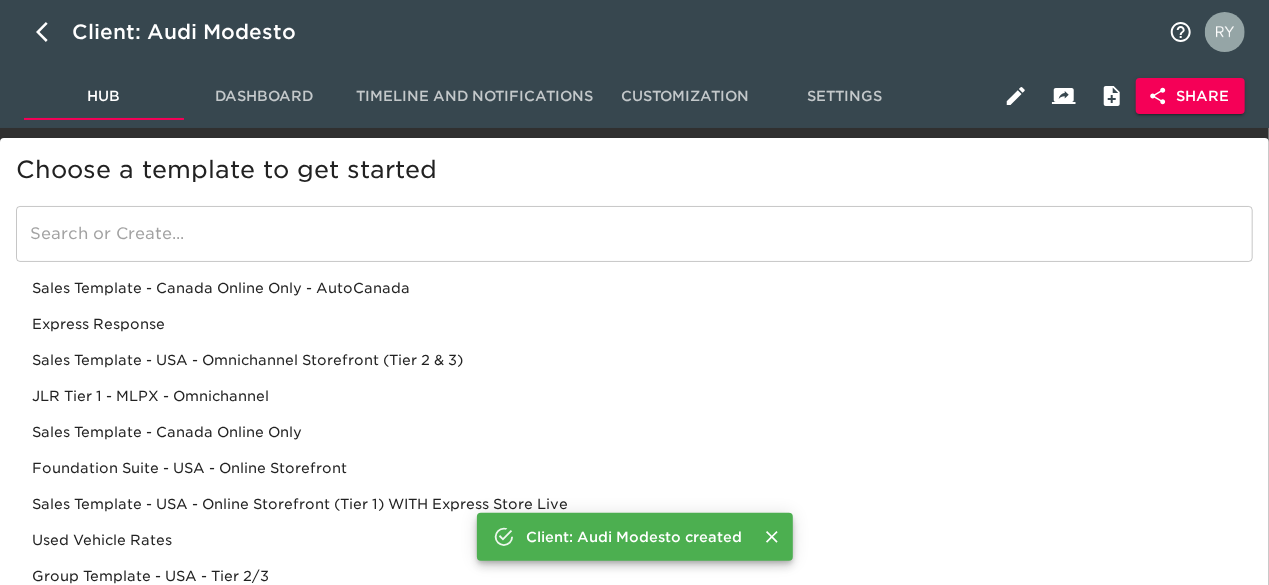 click on "Sales Template - USA - Omnichannel Storefront (Tier 2 & 3)" 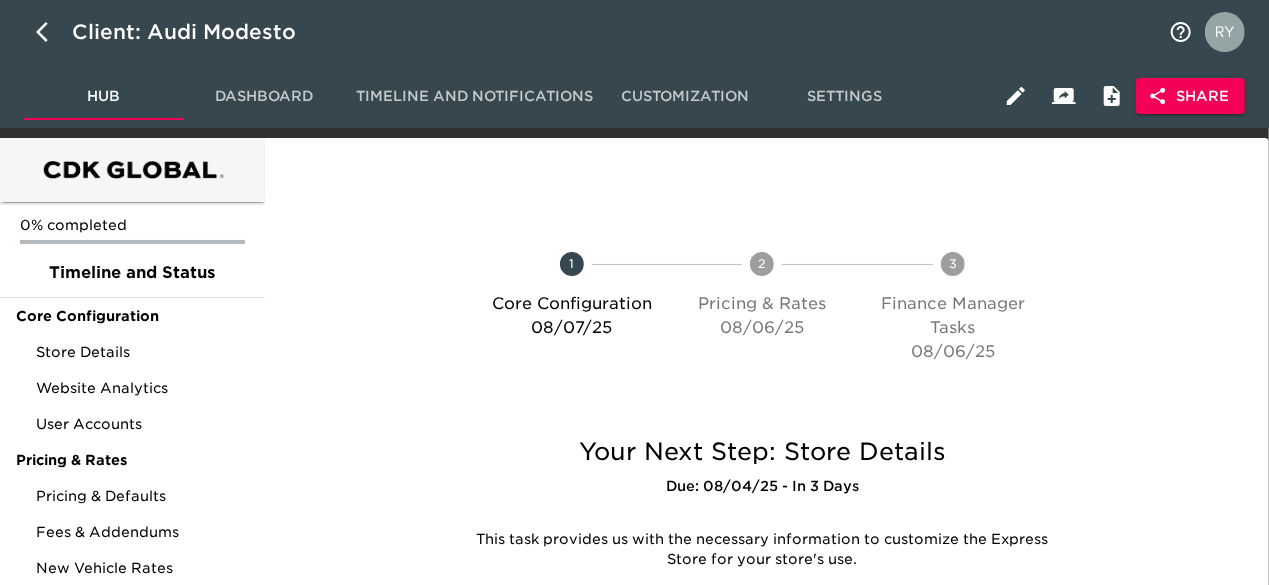click on "Share" at bounding box center [1190, 96] 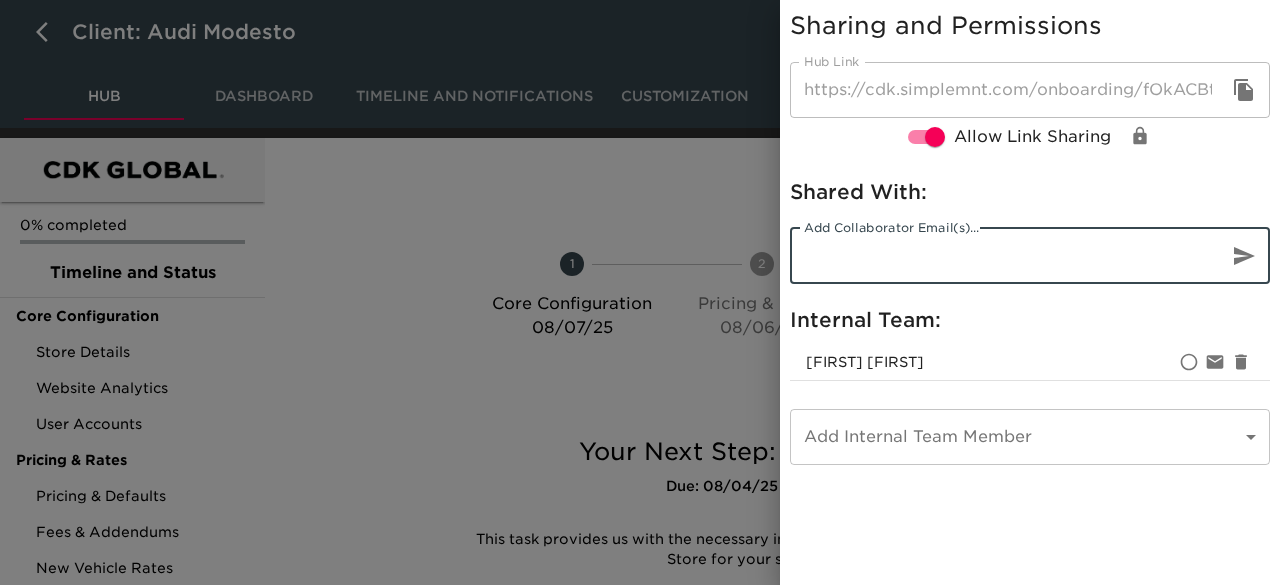 paste on "[EMAIL]" 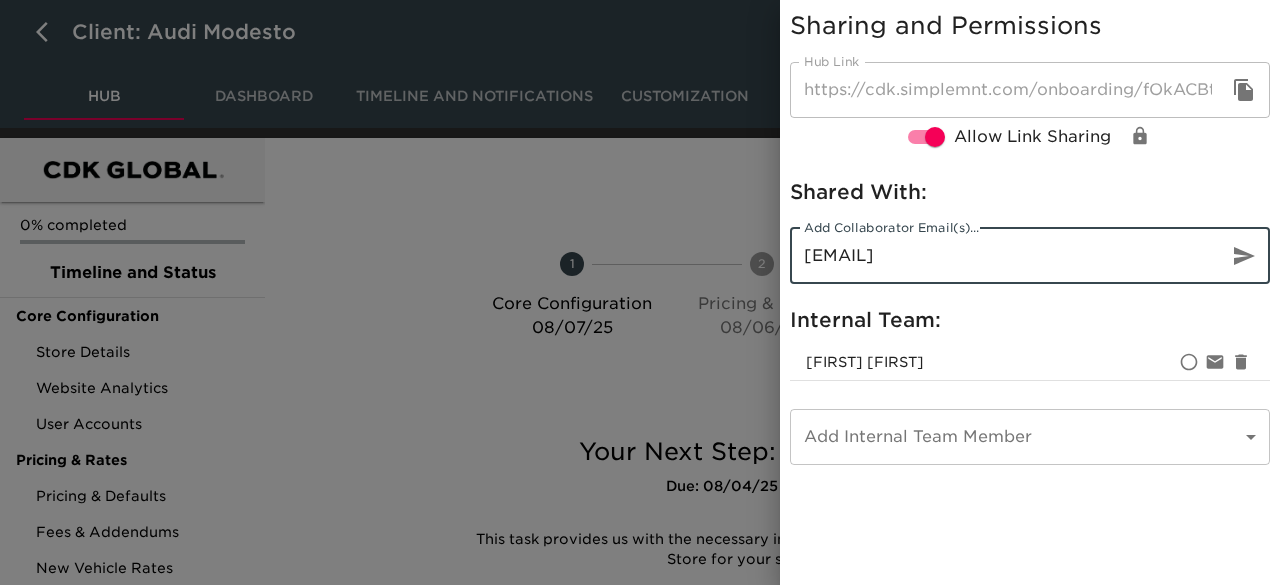 type on "[EMAIL]" 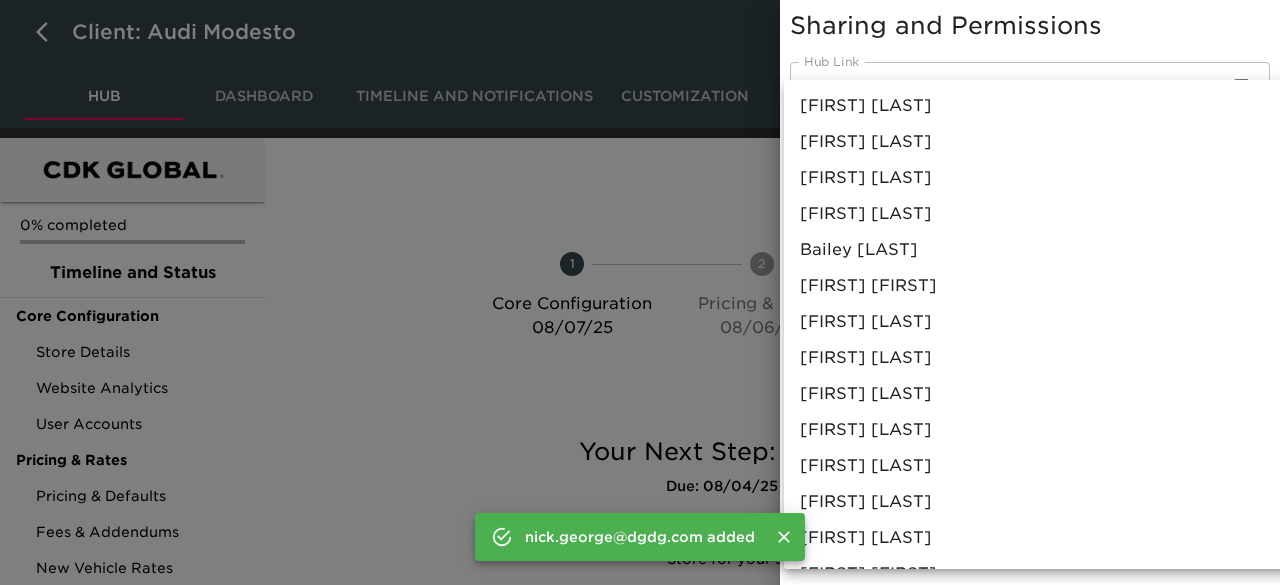 click on "Client: Audi Modesto Hub Dashboard Timeline and Notifications Customization Settings        Share    0% completed Timeline and Status Core Configuration Store Details Website Analytics User Accounts Pricing & Rates Pricing & Defaults Fees & Addendums New Vehicle Rates Used & CPO Vehicle Rates Finance Manager Tasks Finance Product Menu 1 Core Configuration 08/07/25 2 Pricing & Rates 08/06/25 3 Finance Manager Tasks 08/06/25 1 Core Configuration 08/07/25 2 Pricing & Rates 08/06/25 3 Finance Manager Tasks 08/06/25 Your Next Step: Store Details Due: 08/04/25 - In 3 Days This task provides us with the necessary information to customize the Express Store for your store's use.  Start 1 ) Change File [EMAIL] added Simplemnt Simplemnt Tips Did you know you can display a custom message for customers when they finish going through your onboarding flow? Edit Profile Sign Out Sharing and Permissions Hub Link https://cdk.simplemnt.com/onboarding/fOkACBtDKB9ttNMRf7ga Hub Link Allow Link Sharing Shared With:" at bounding box center [640, 621] 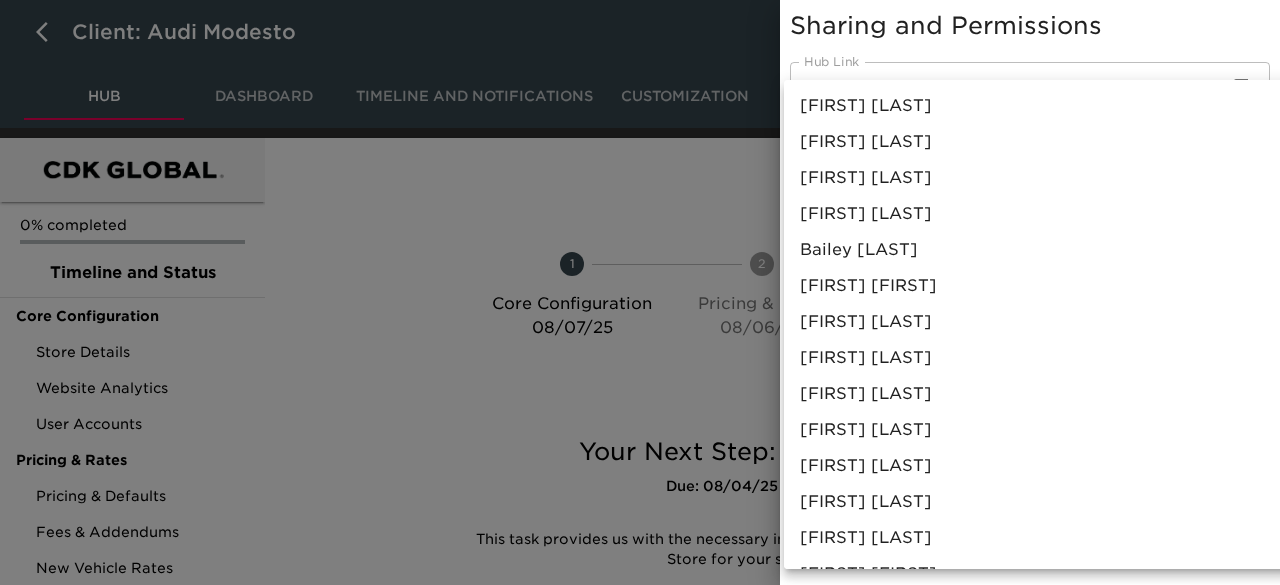 type 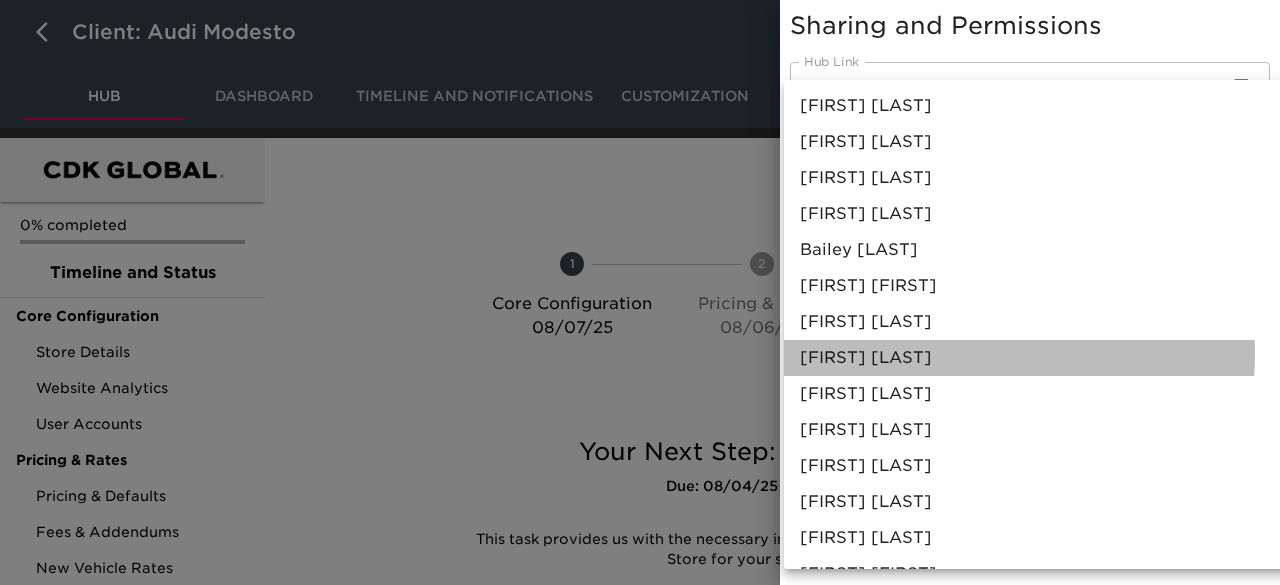 click on "[FIRST] [LAST]" at bounding box center (1408, 358) 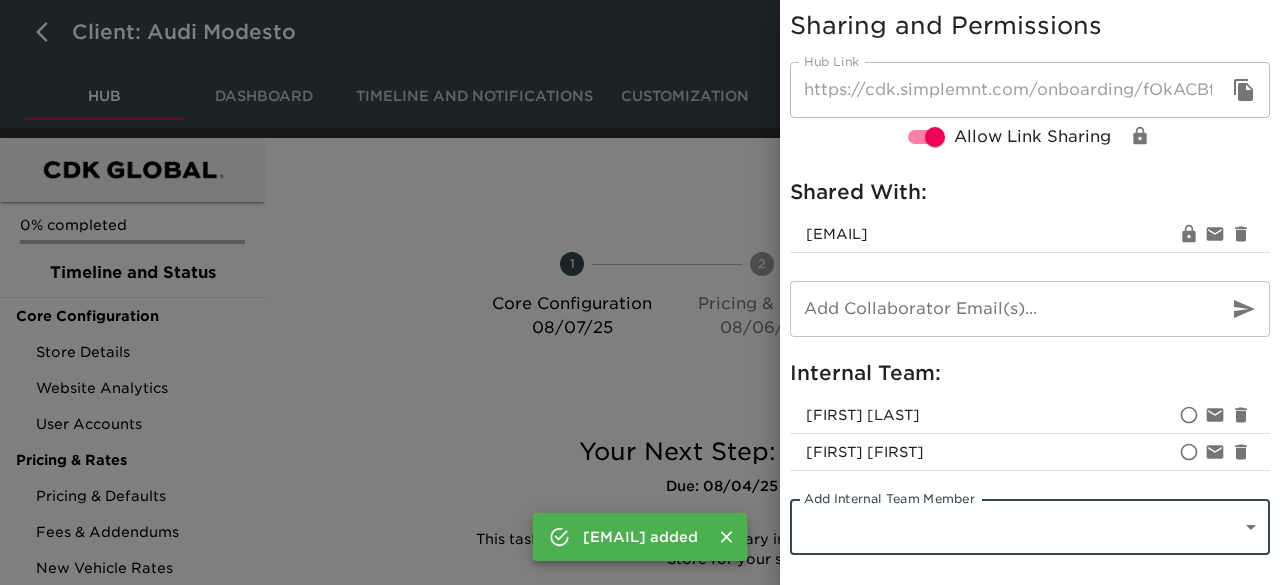 click at bounding box center (640, 292) 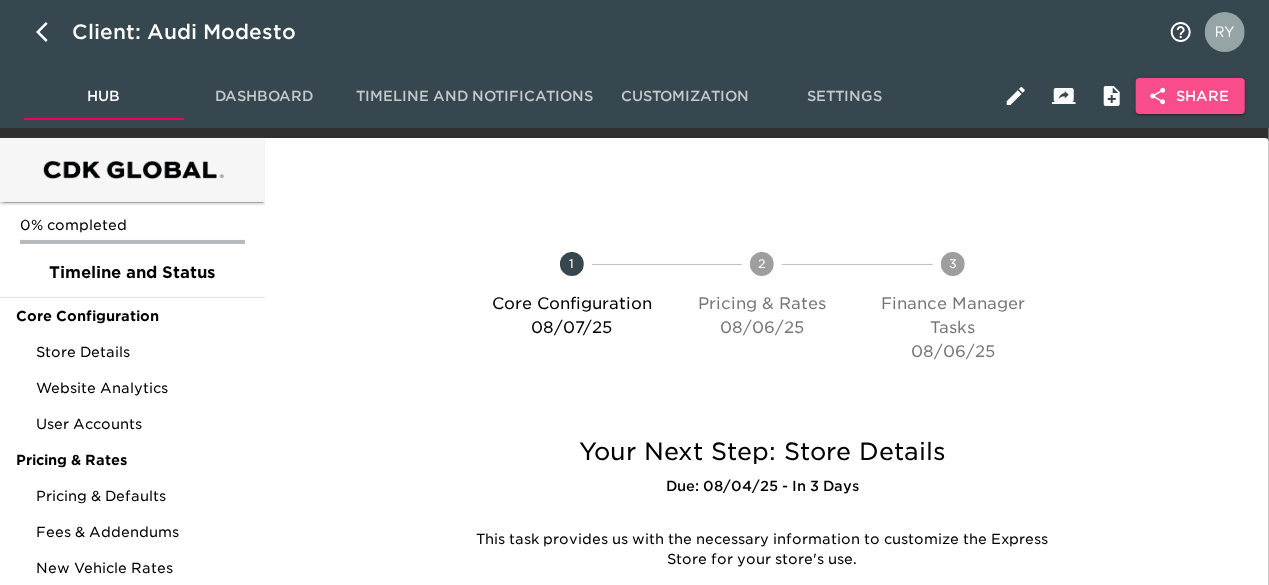 click on "Share" at bounding box center [1190, 96] 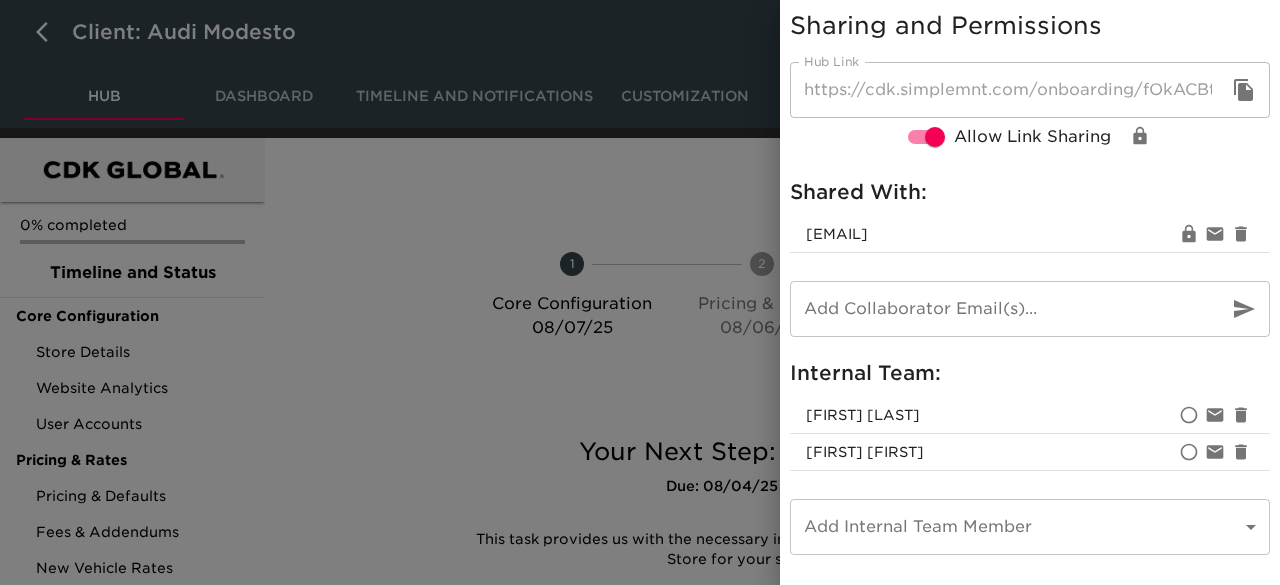 click 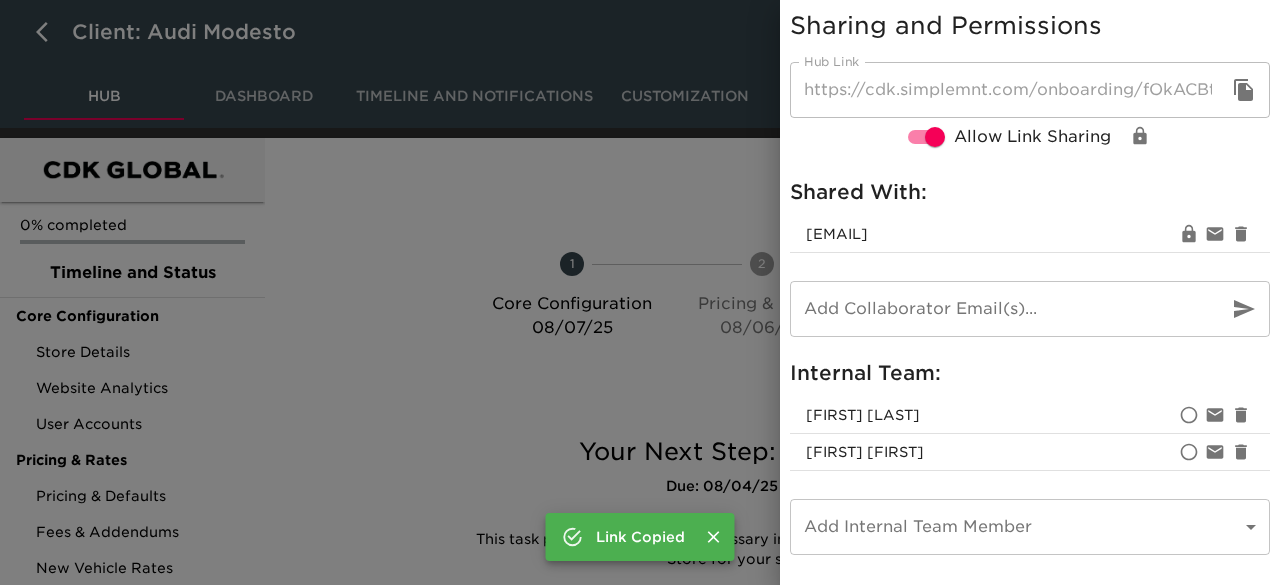 click at bounding box center (640, 292) 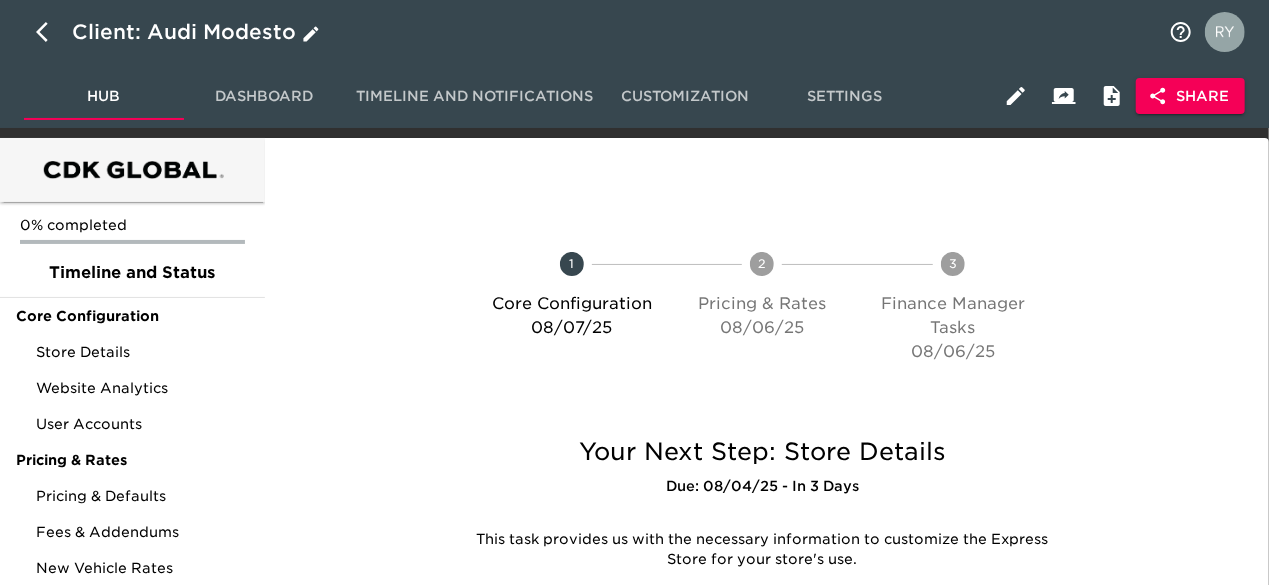click 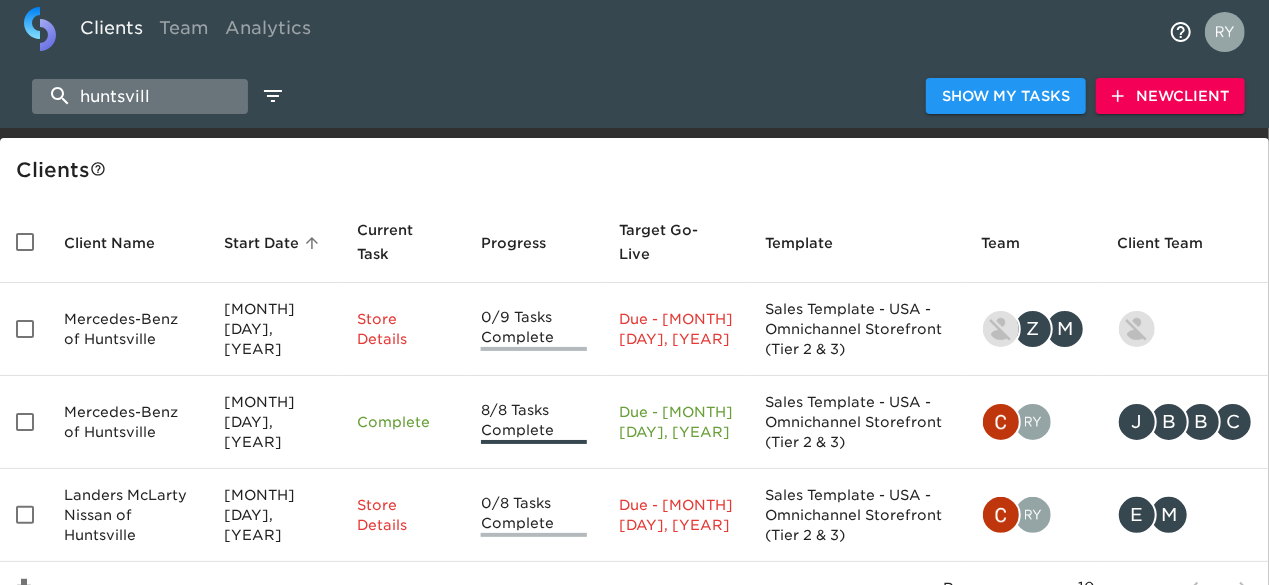 drag, startPoint x: 192, startPoint y: 100, endPoint x: 51, endPoint y: 100, distance: 141 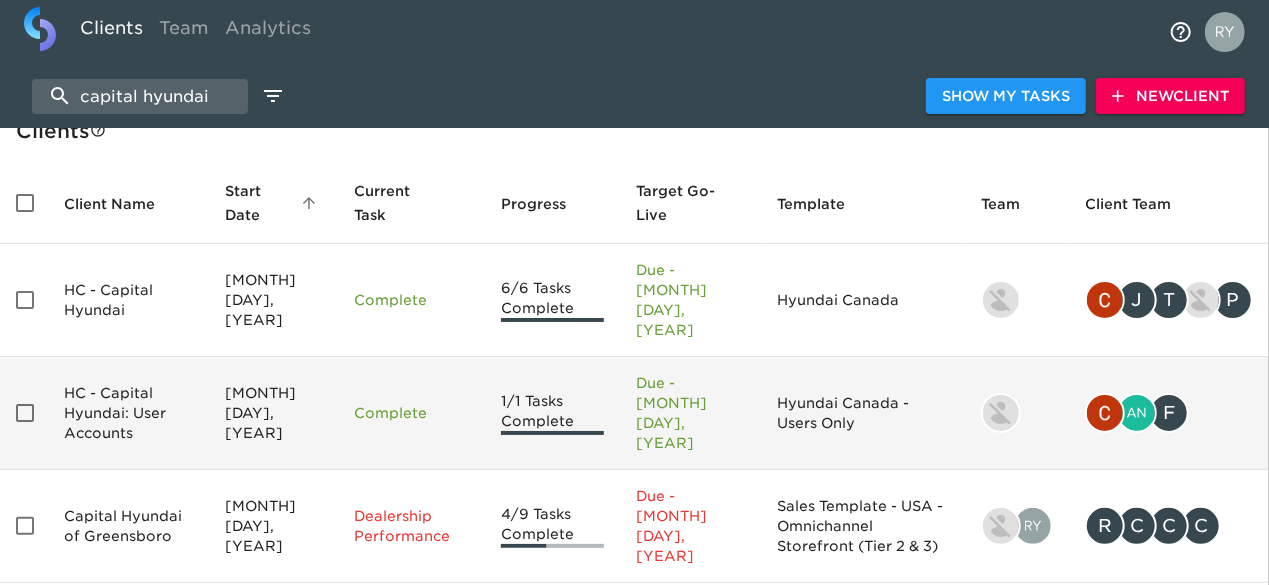 scroll, scrollTop: 76, scrollLeft: 0, axis: vertical 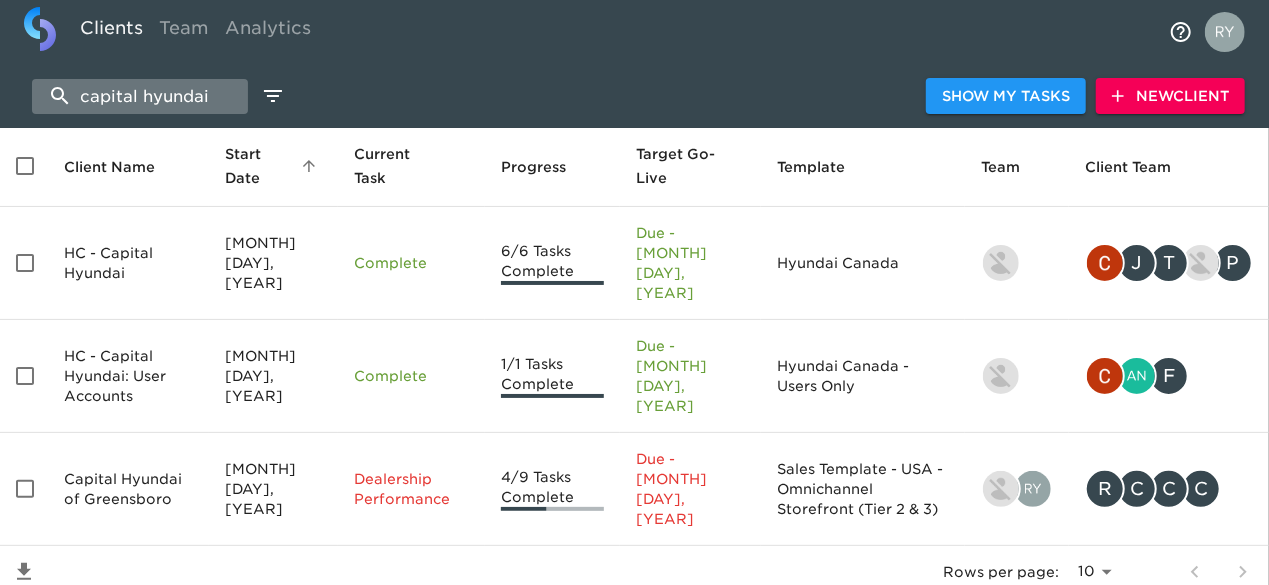 drag, startPoint x: 114, startPoint y: 90, endPoint x: 183, endPoint y: 90, distance: 69 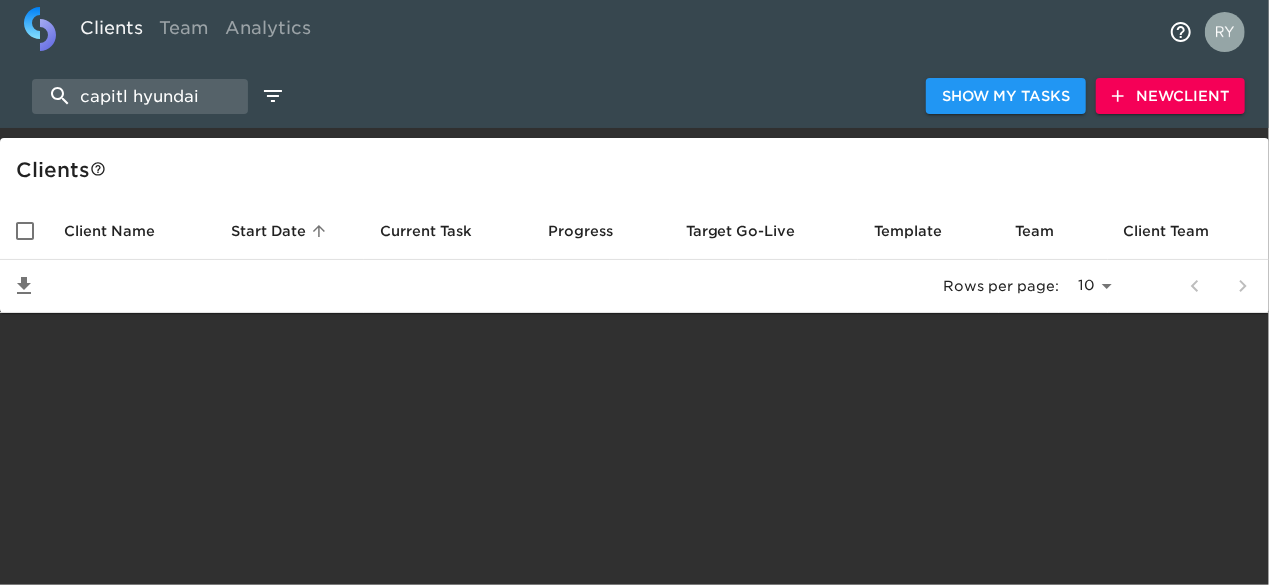 scroll, scrollTop: 0, scrollLeft: 0, axis: both 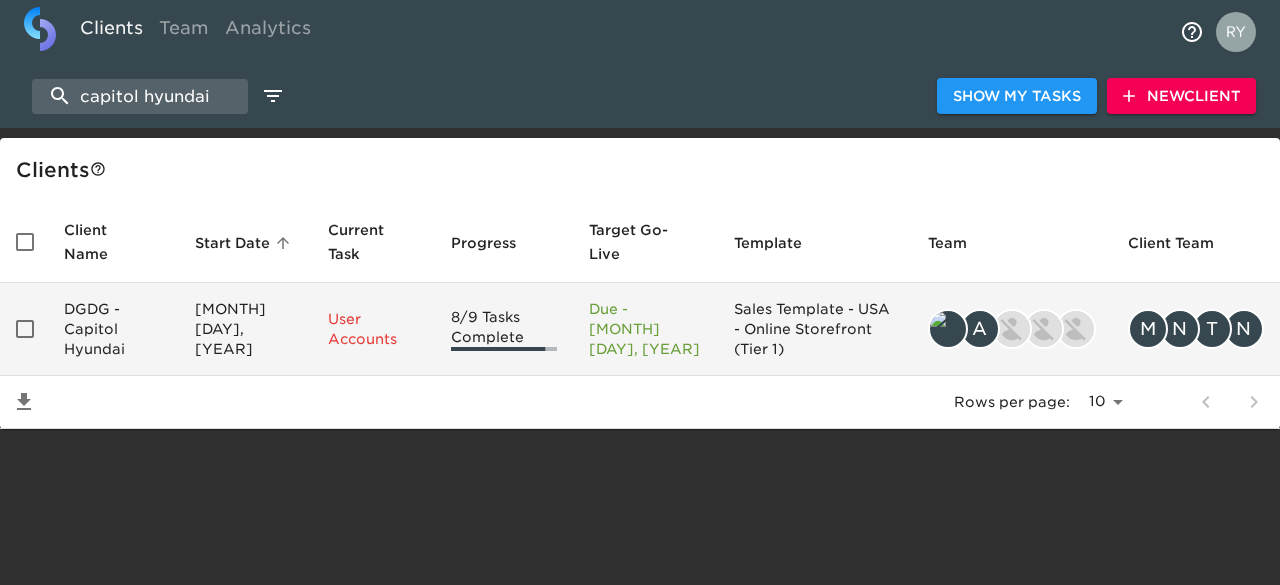 type on "capitol hyundai" 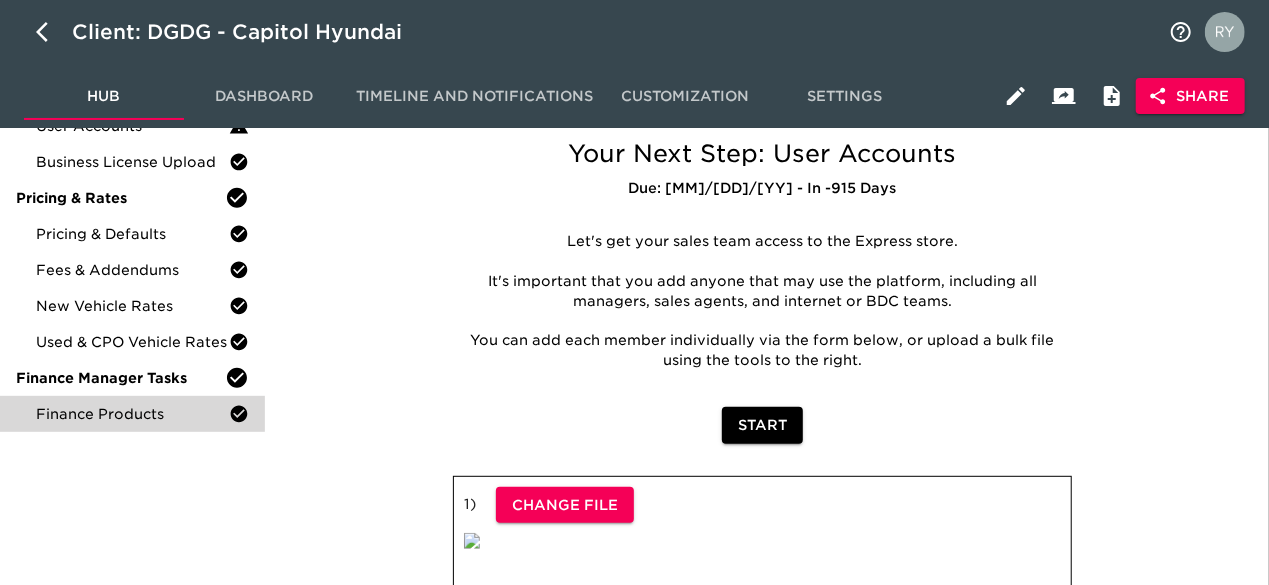 scroll, scrollTop: 300, scrollLeft: 0, axis: vertical 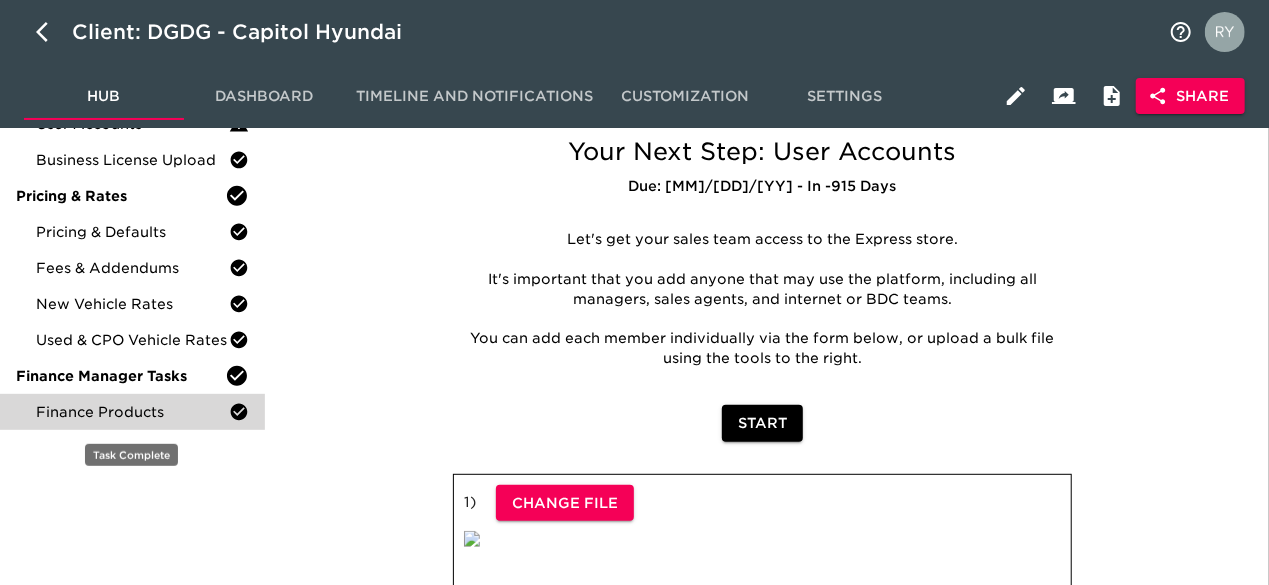 click on "Finance Products" at bounding box center (132, 412) 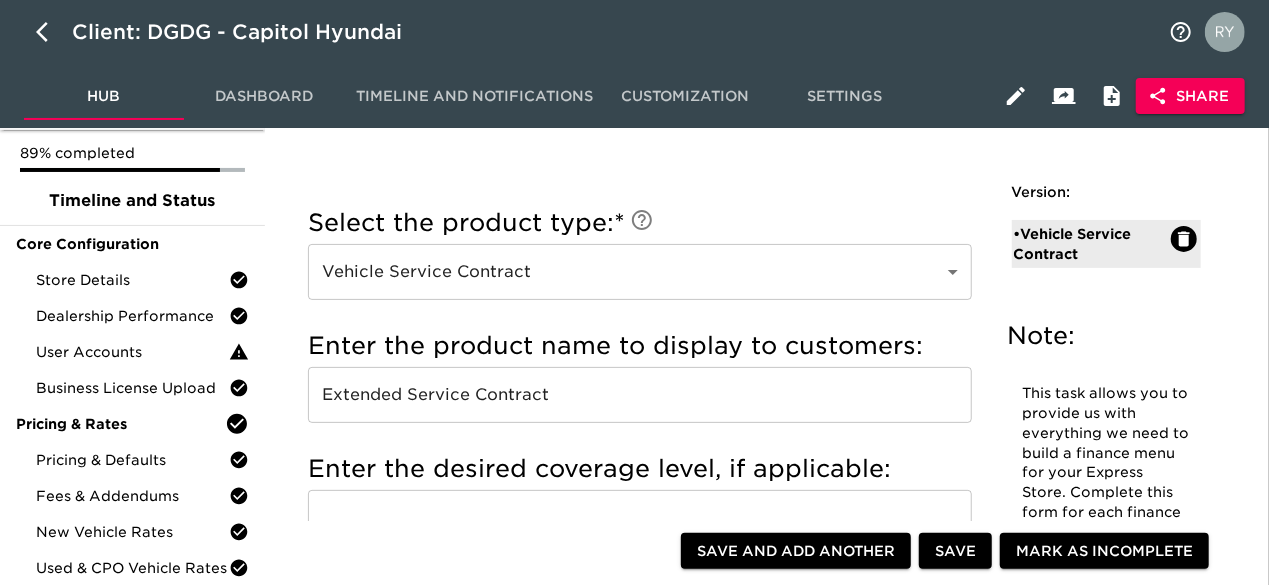 scroll, scrollTop: 0, scrollLeft: 0, axis: both 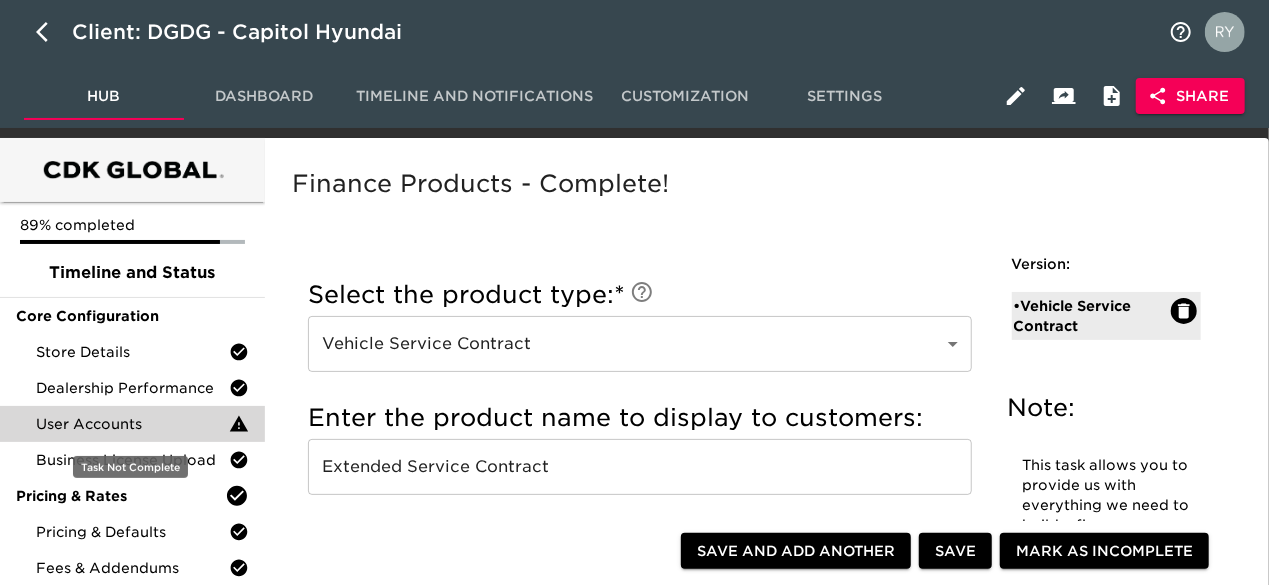 click on "User Accounts" at bounding box center (132, 424) 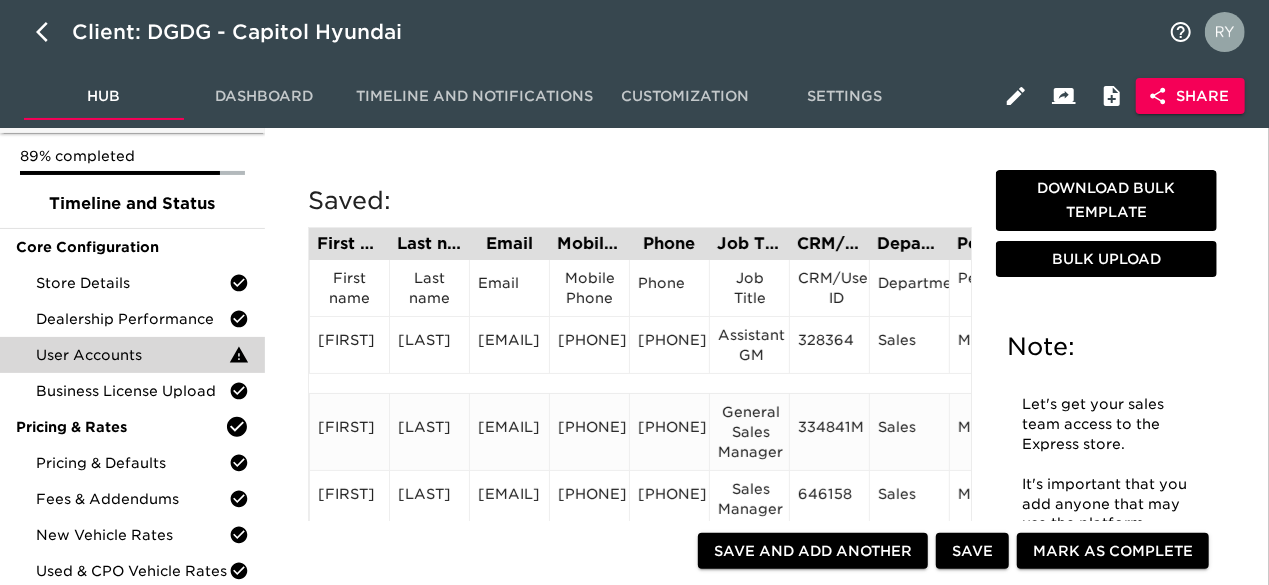 scroll, scrollTop: 100, scrollLeft: 0, axis: vertical 